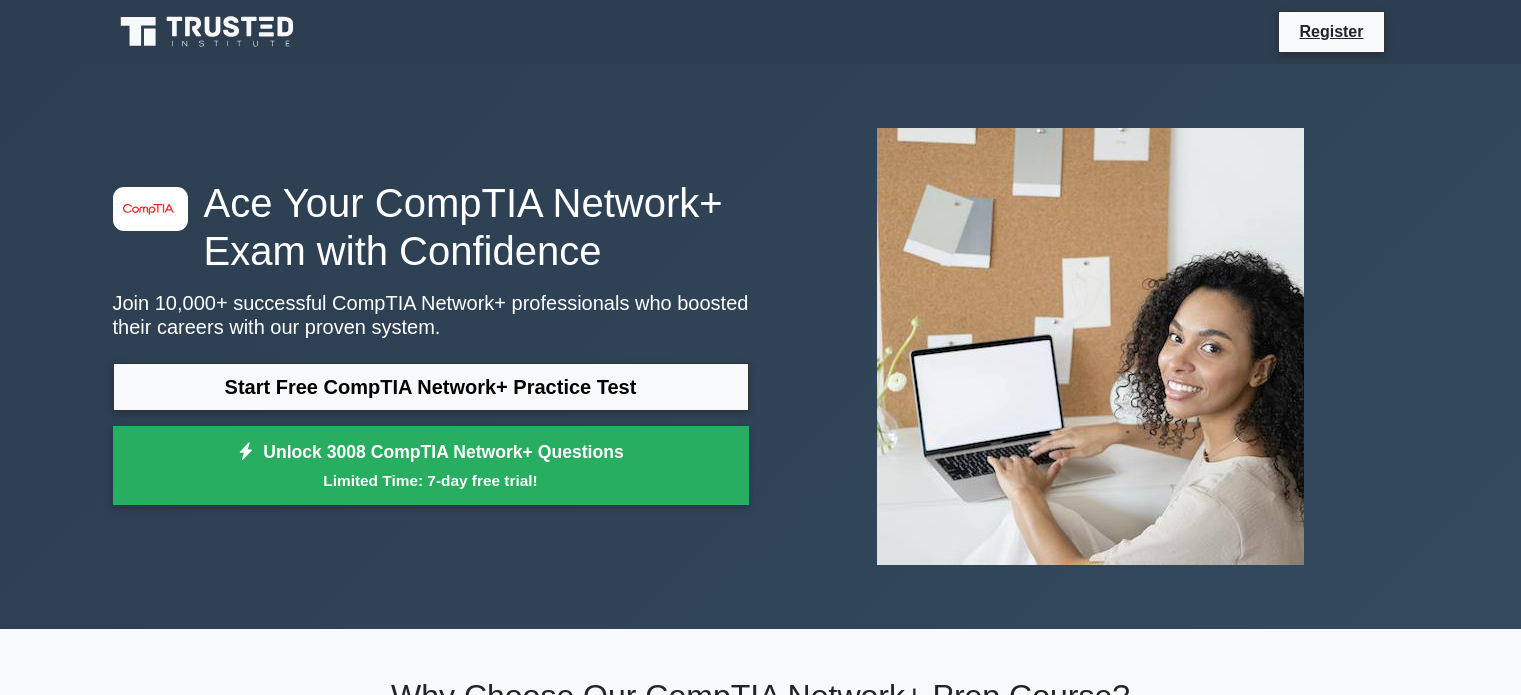 scroll, scrollTop: 0, scrollLeft: 0, axis: both 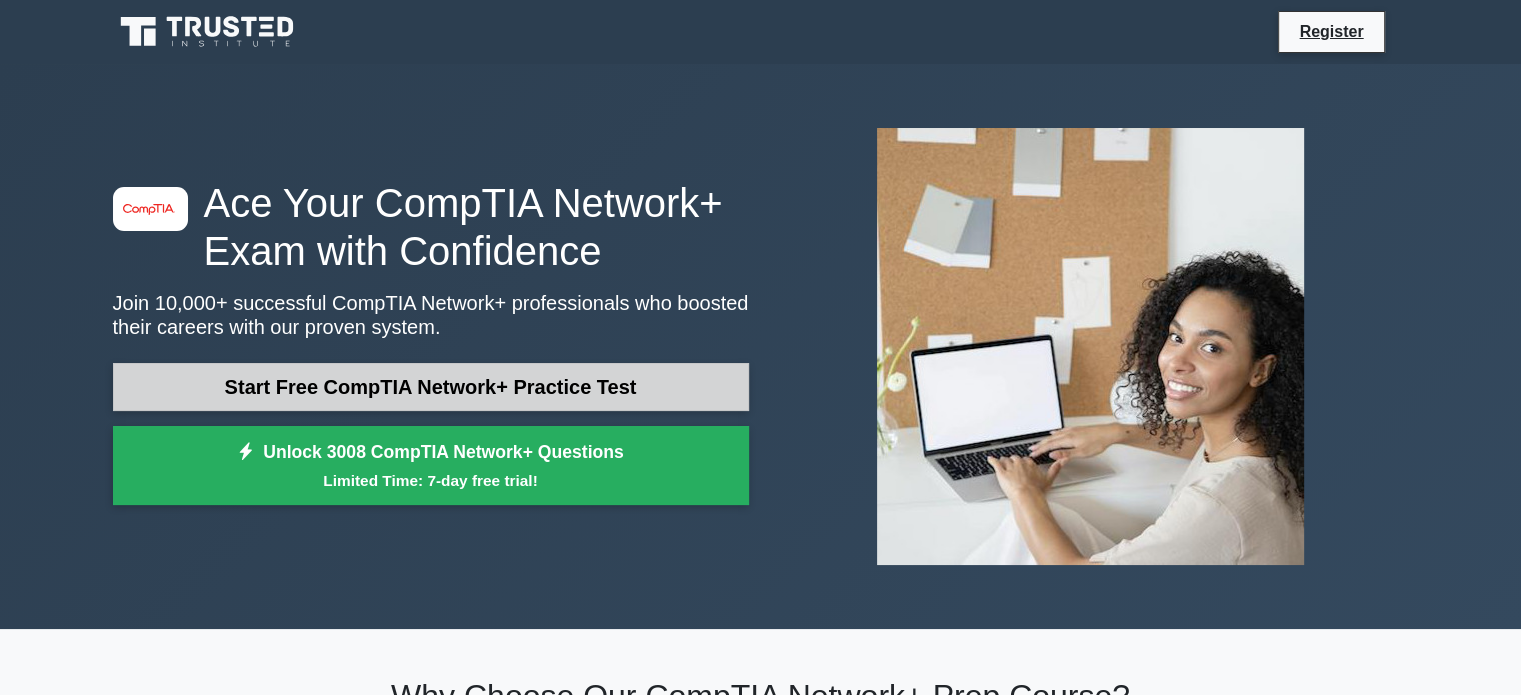 click on "Start Free CompTIA Network+ Practice Test" at bounding box center (431, 387) 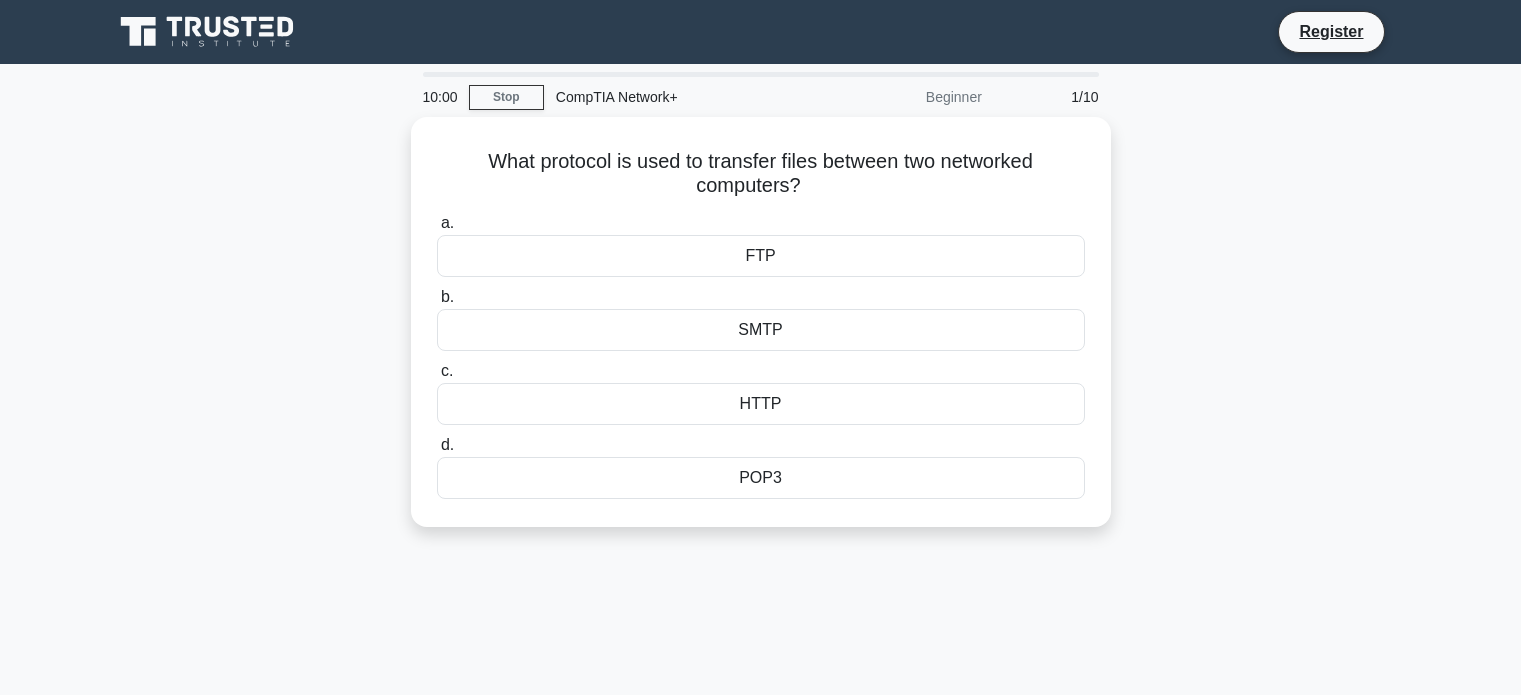 scroll, scrollTop: 0, scrollLeft: 0, axis: both 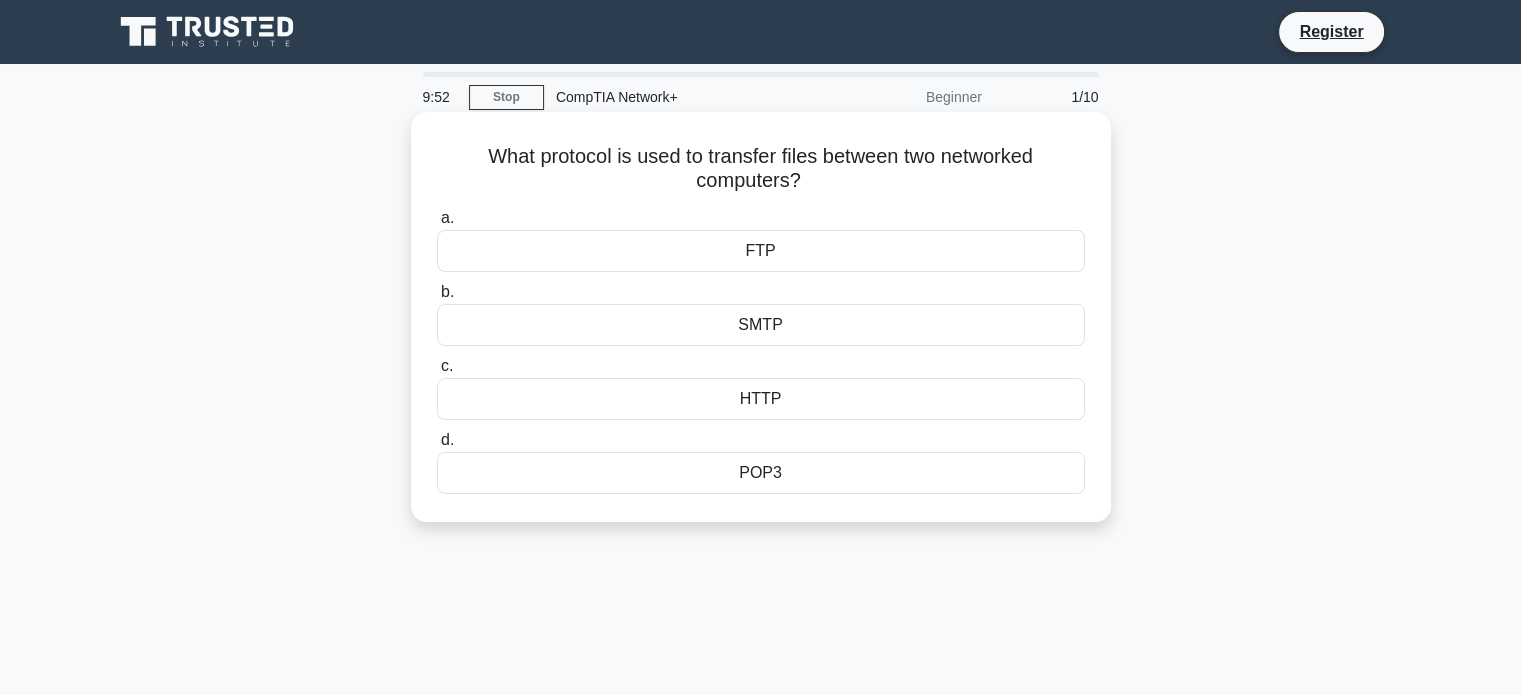 click on "FTP" at bounding box center [761, 251] 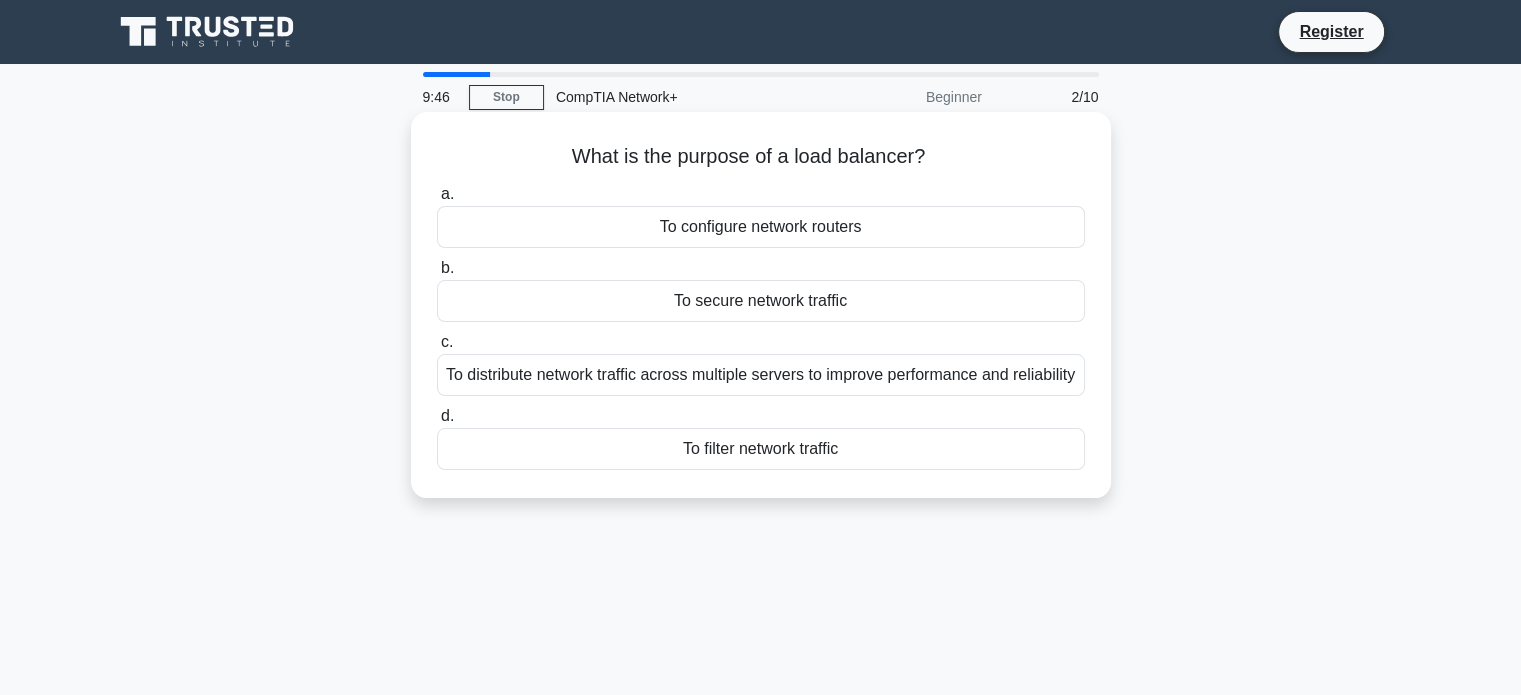 click on "To distribute network traffic across multiple servers to improve performance and reliability" at bounding box center (761, 375) 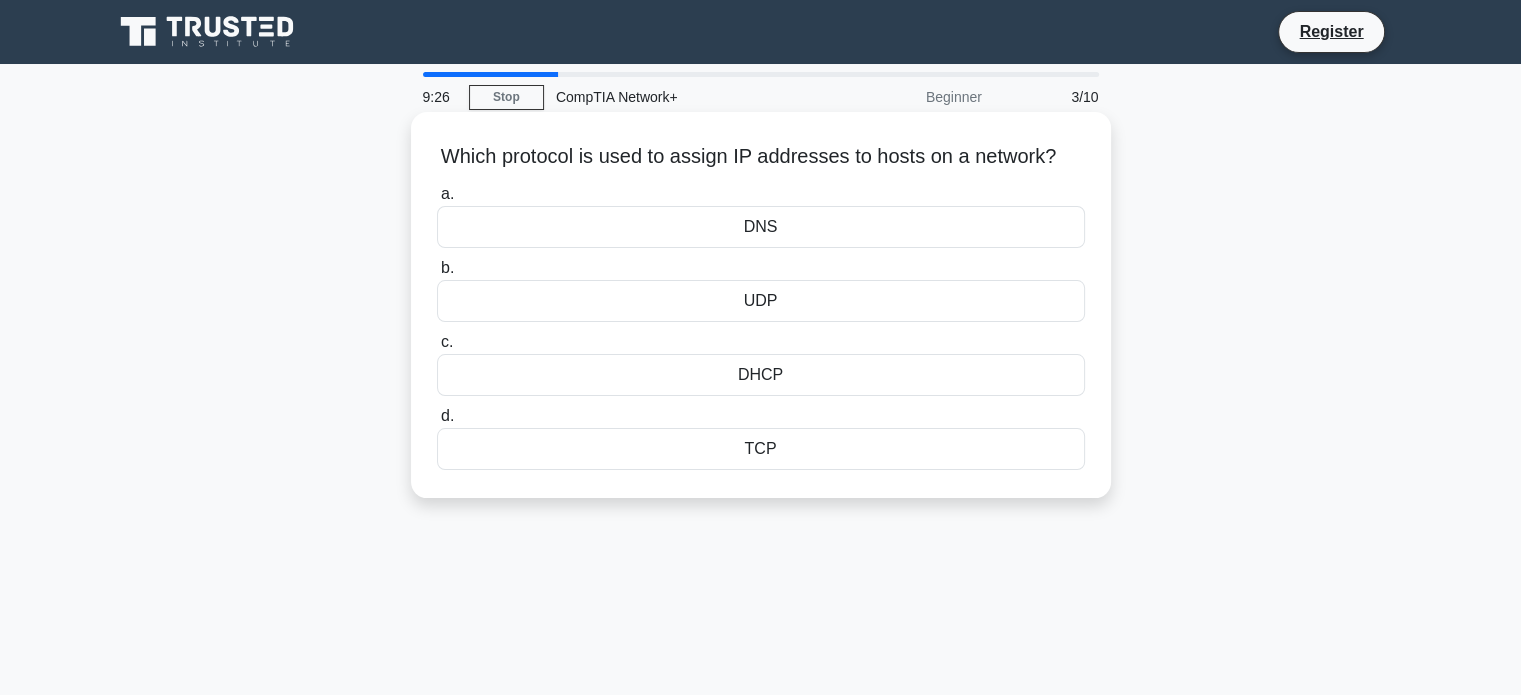 click on "DHCP" at bounding box center [761, 375] 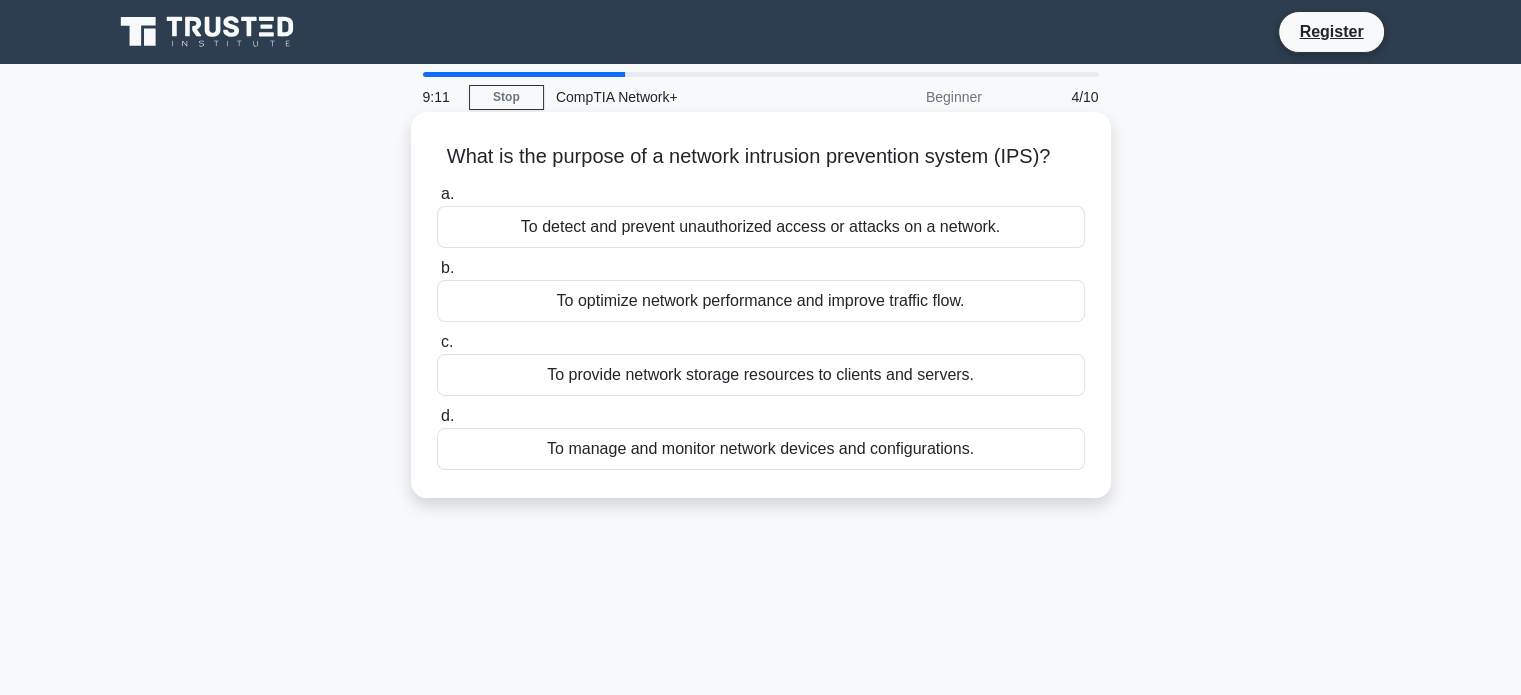 click on "To detect and prevent unauthorized access or attacks on a network." at bounding box center [761, 227] 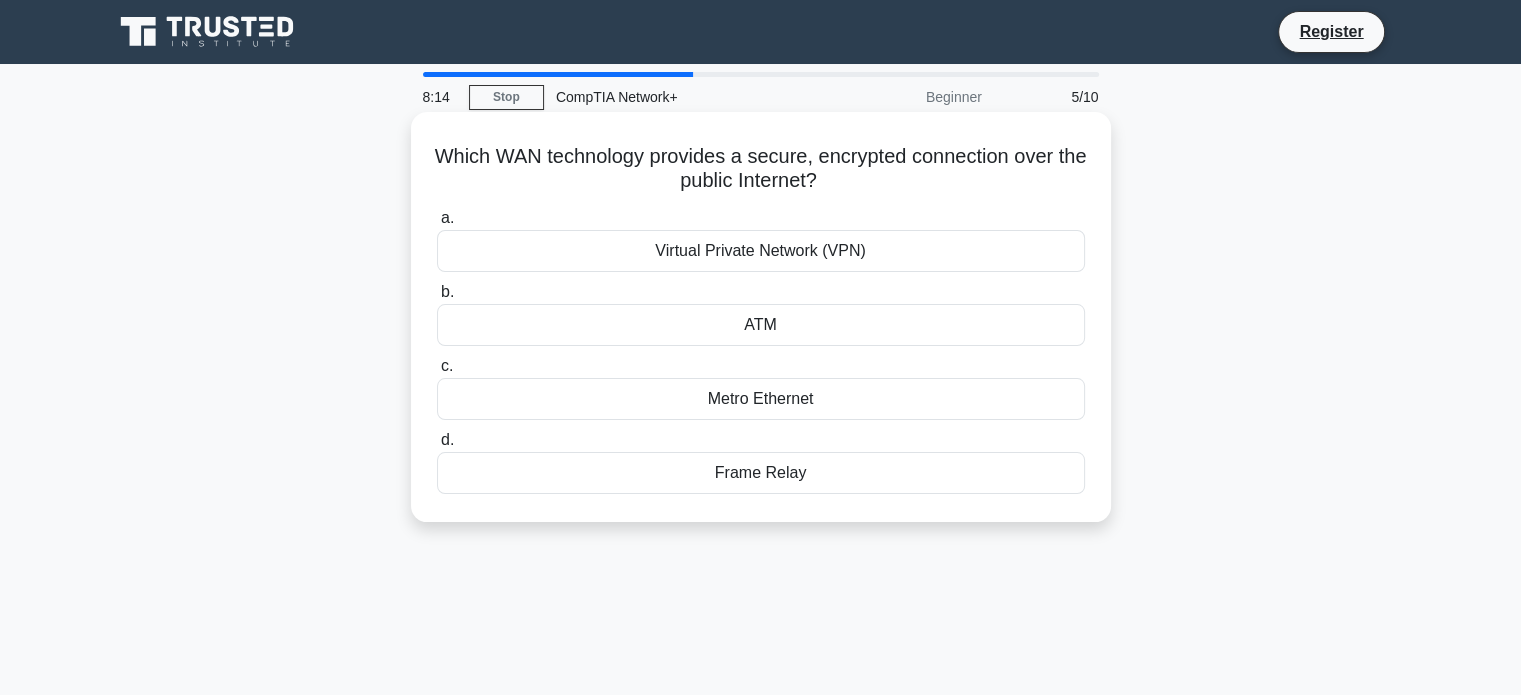click on "Virtual Private Network (VPN)" at bounding box center [761, 251] 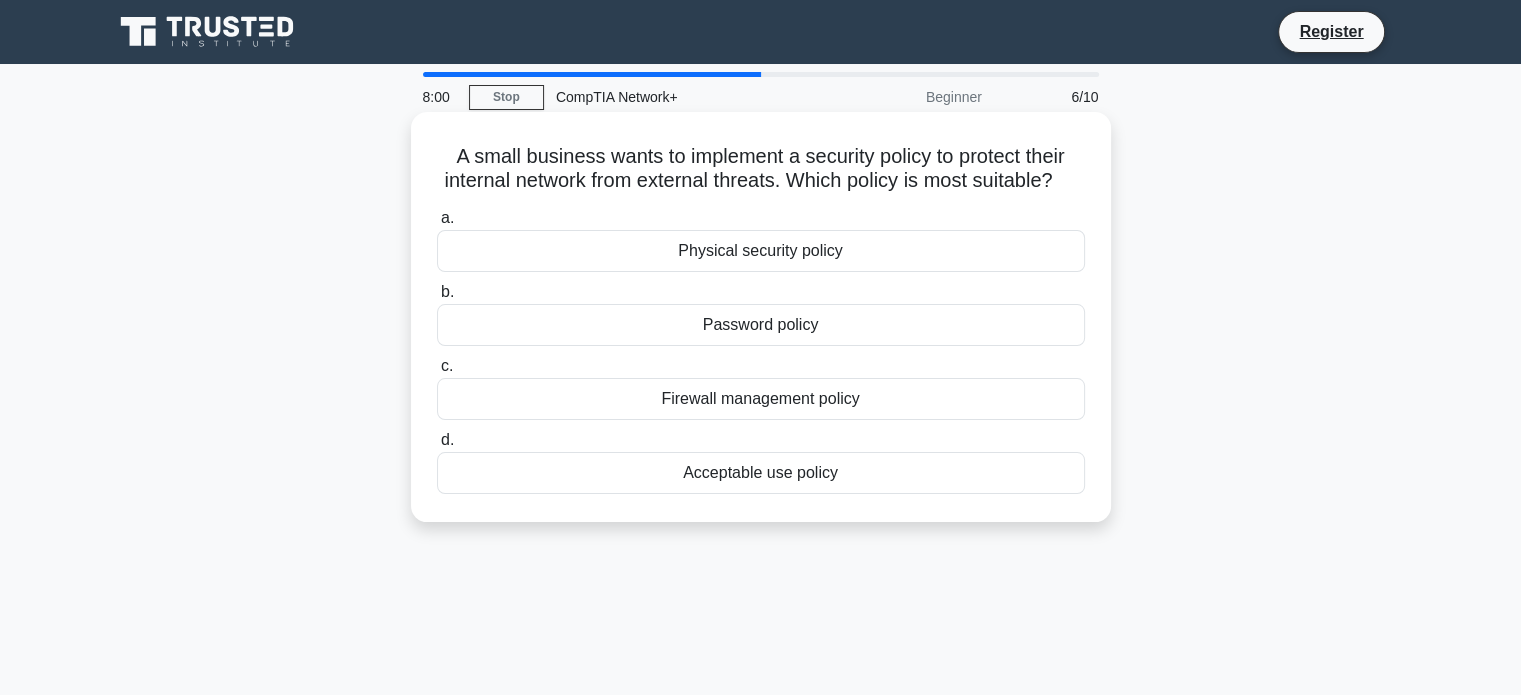 click on "Firewall management policy" at bounding box center (761, 399) 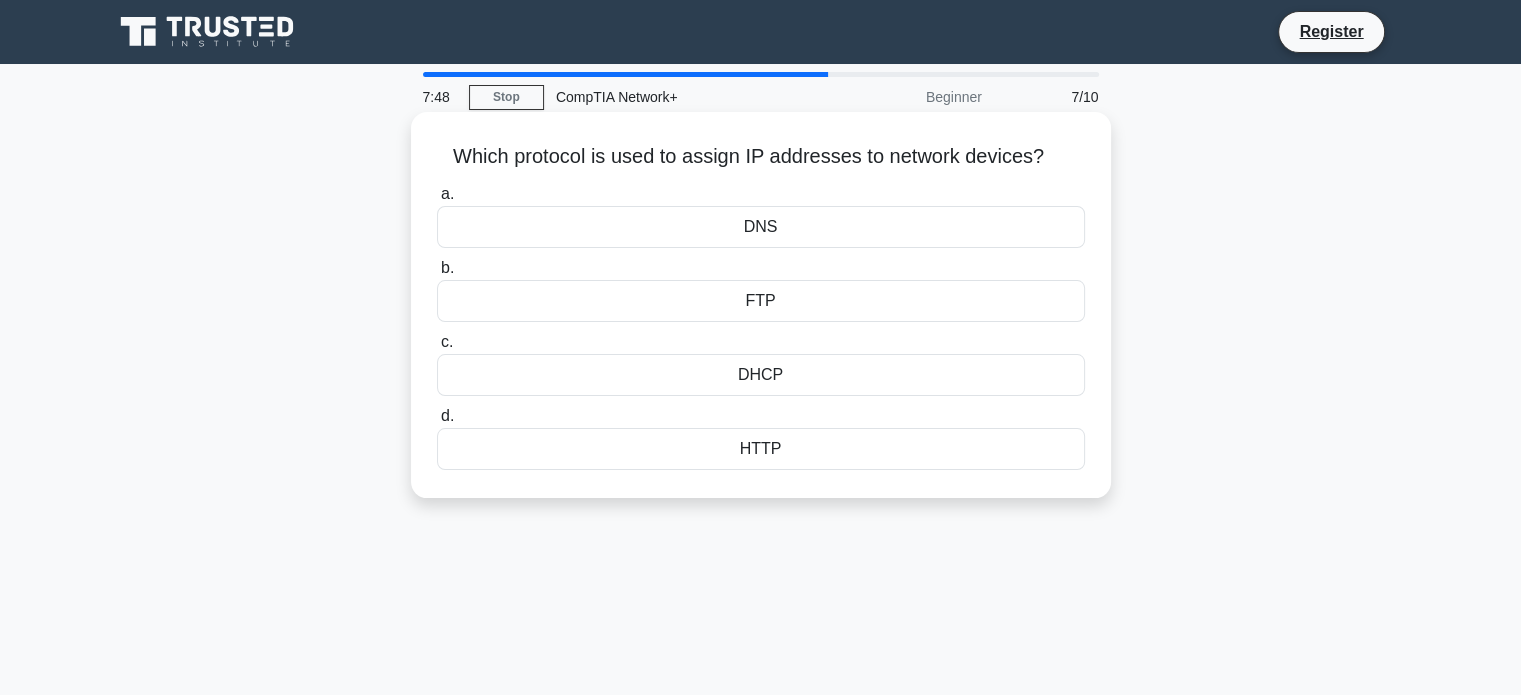 drag, startPoint x: 442, startPoint y: 153, endPoint x: 1047, endPoint y: 139, distance: 605.162 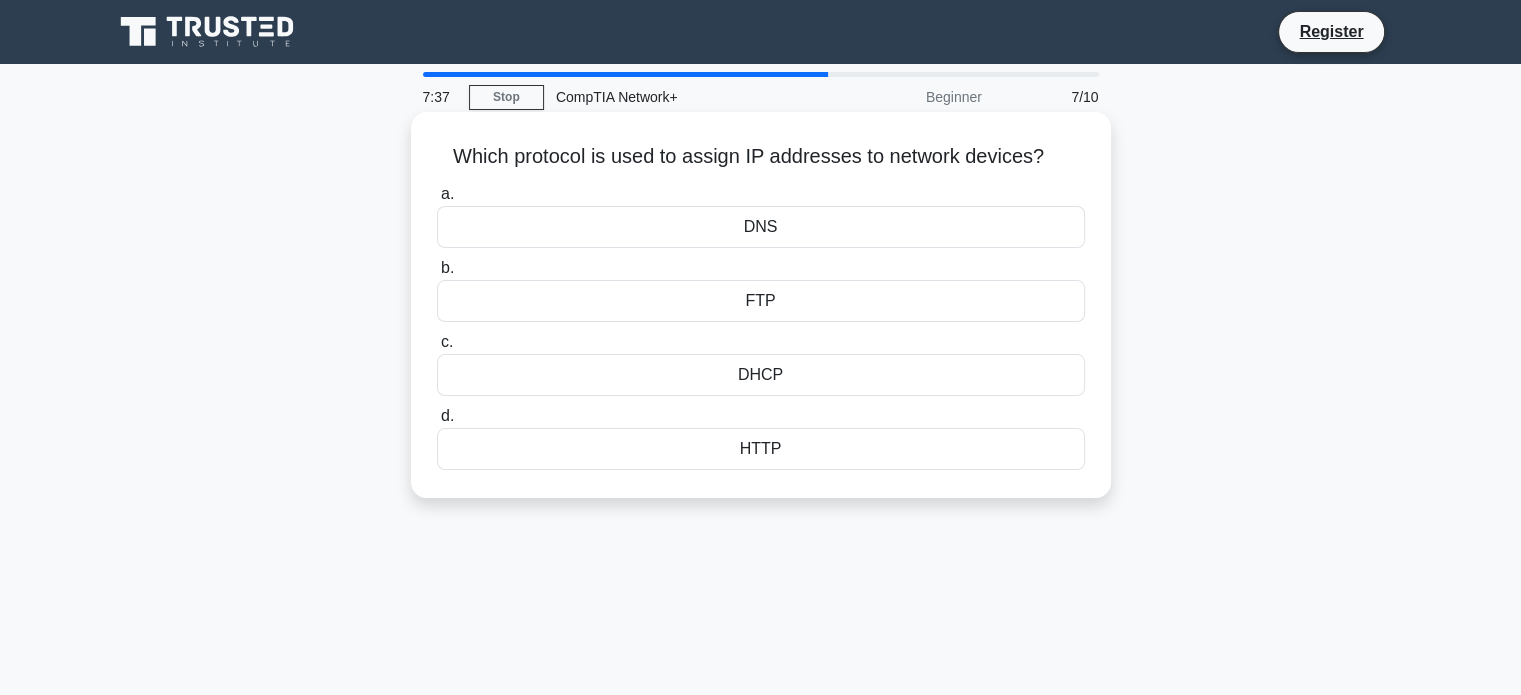 click on "DHCP" at bounding box center [761, 375] 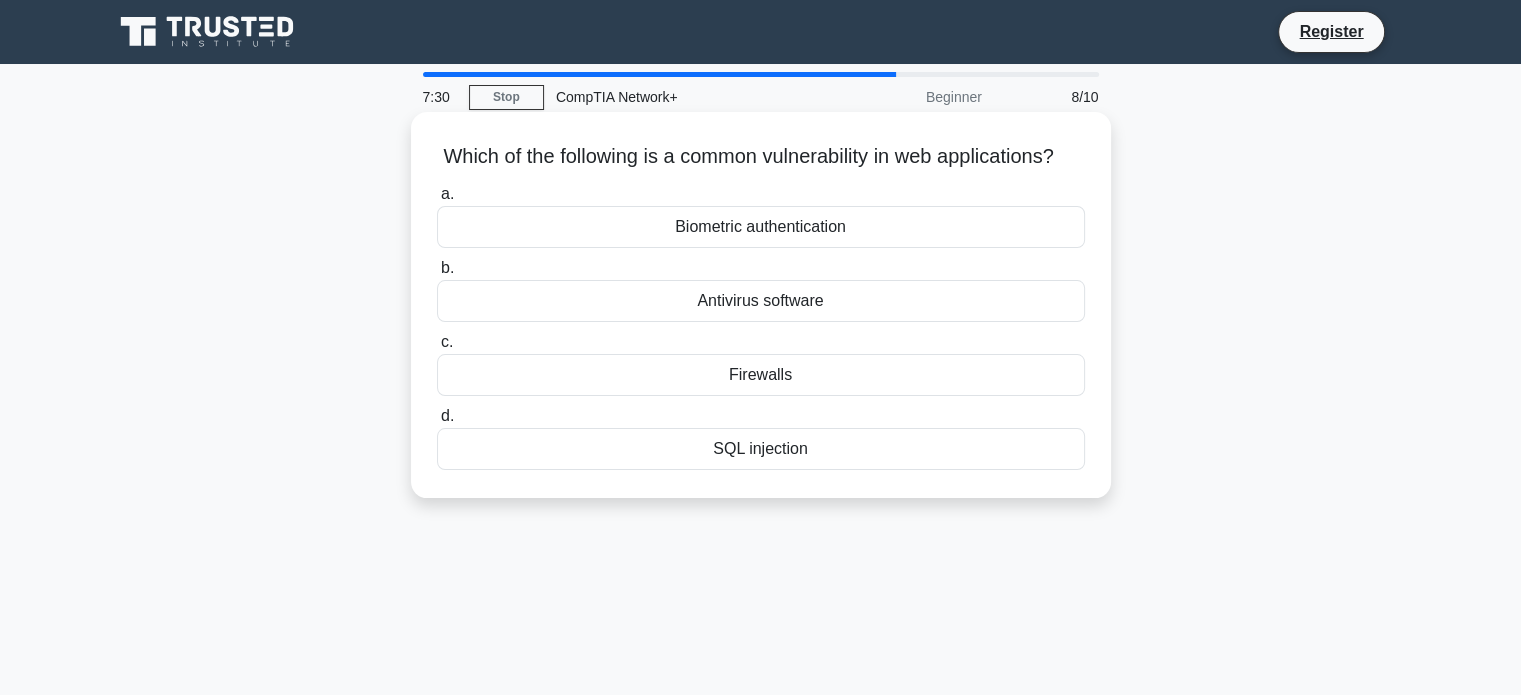 click on "SQL injection" at bounding box center [761, 449] 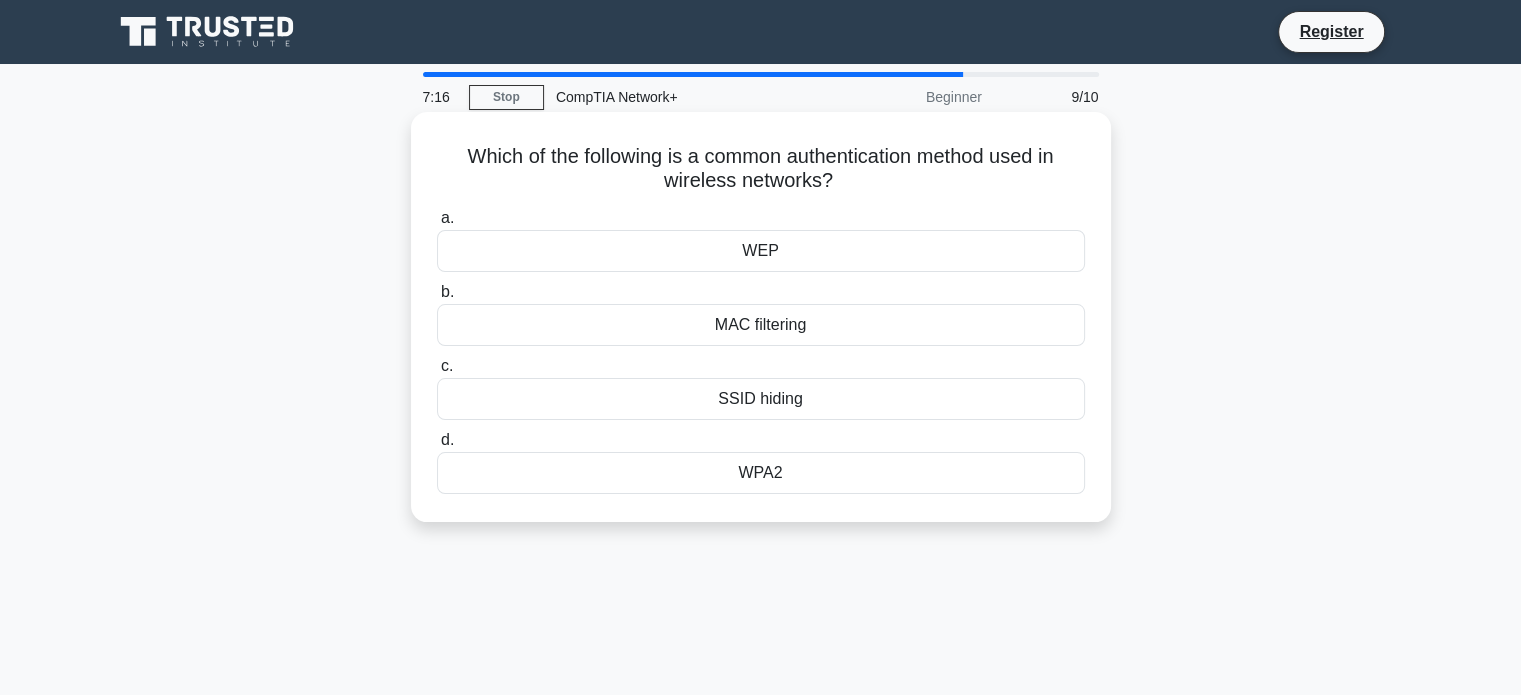click on "WPA2" at bounding box center (761, 473) 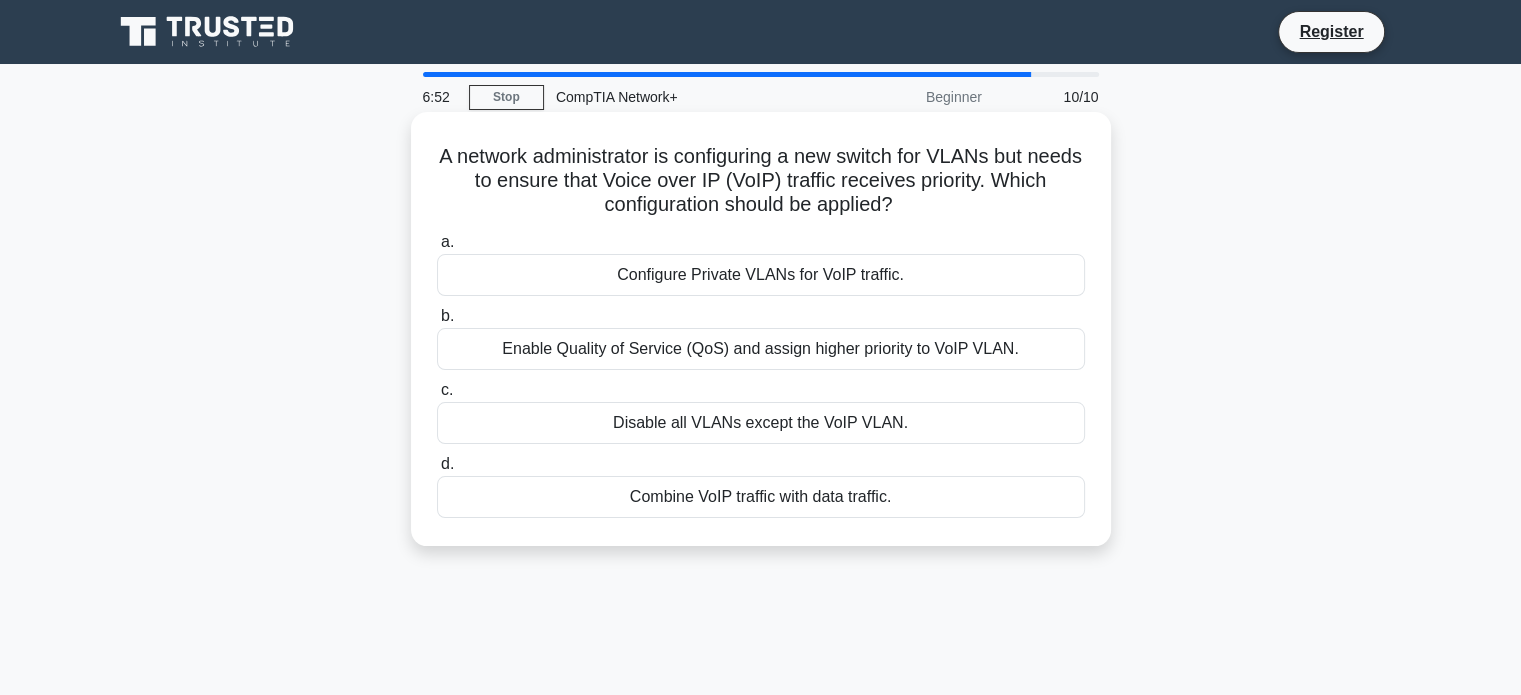 click on "Enable Quality of Service (QoS) and assign higher priority to VoIP VLAN." at bounding box center (761, 349) 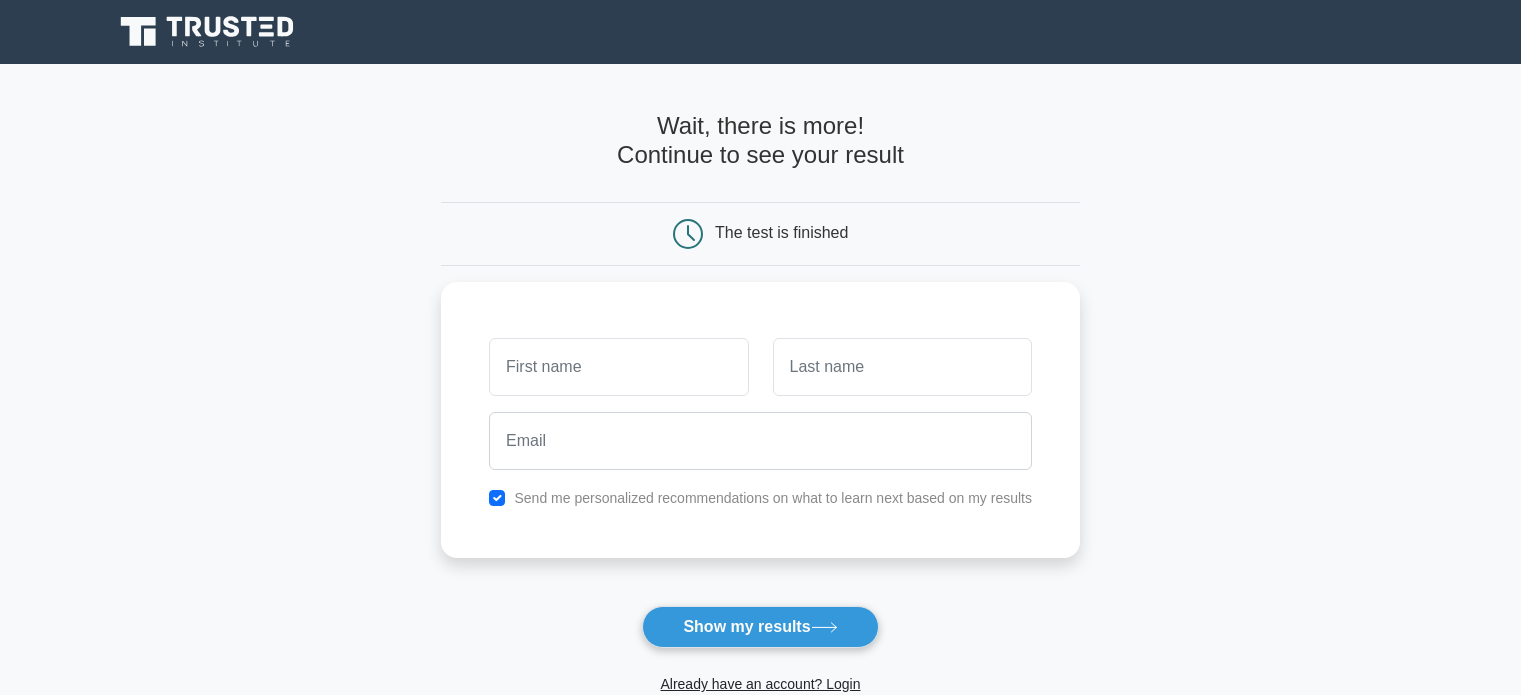 scroll, scrollTop: 0, scrollLeft: 0, axis: both 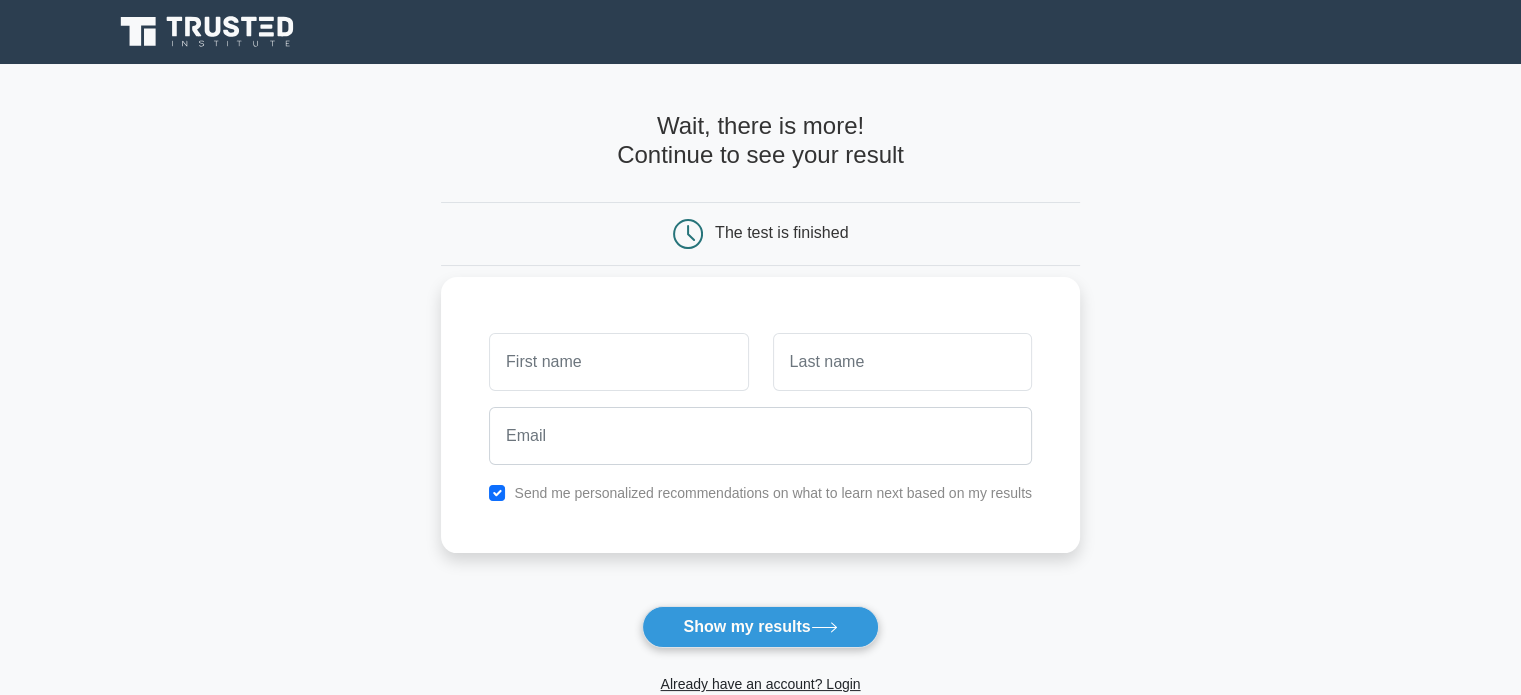 click at bounding box center (618, 362) 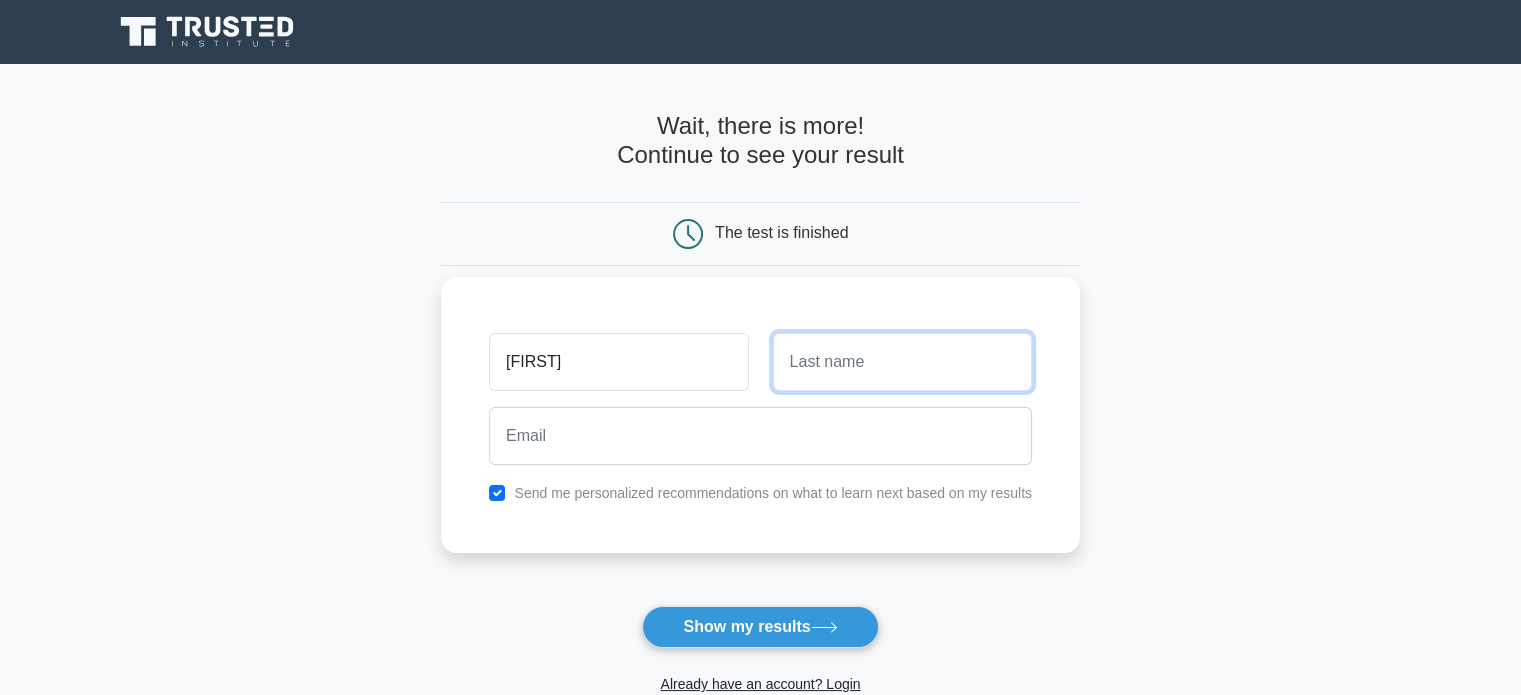 click at bounding box center (902, 362) 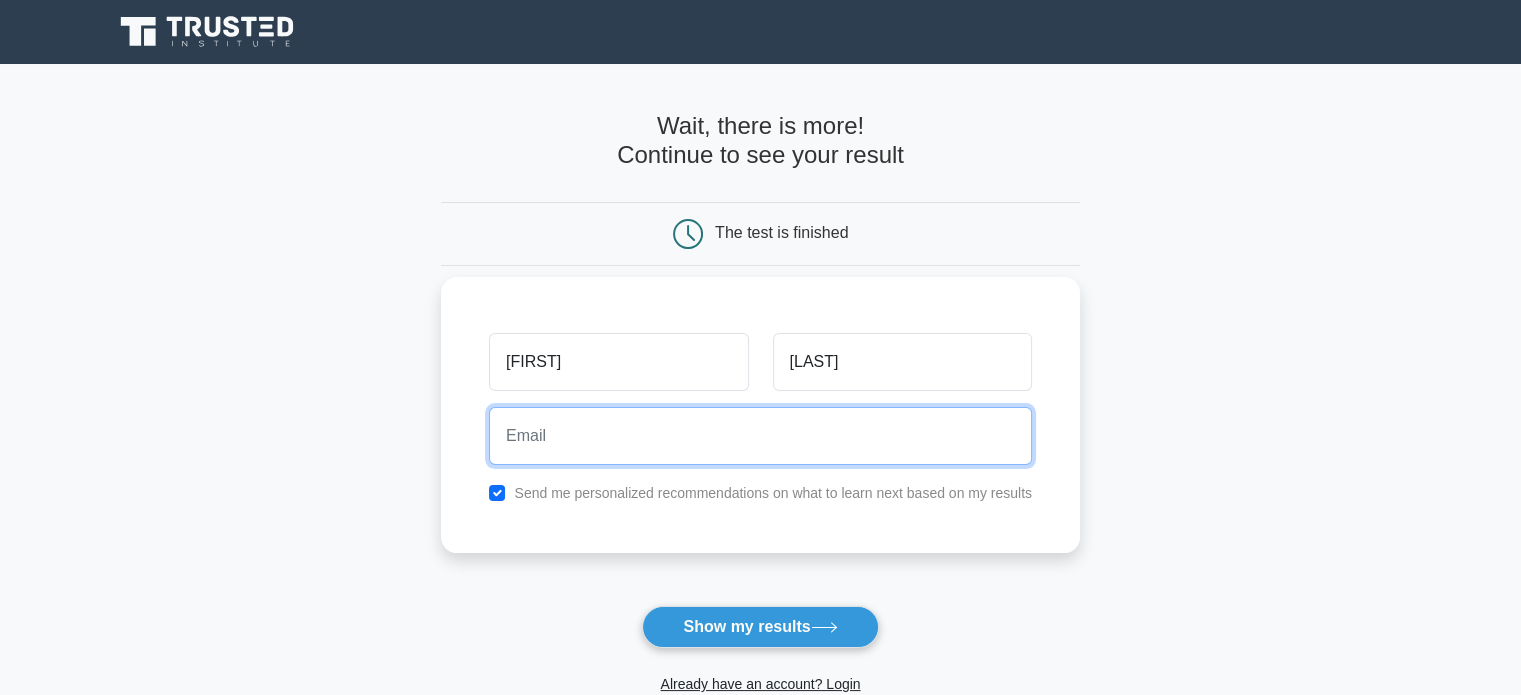 click at bounding box center (760, 436) 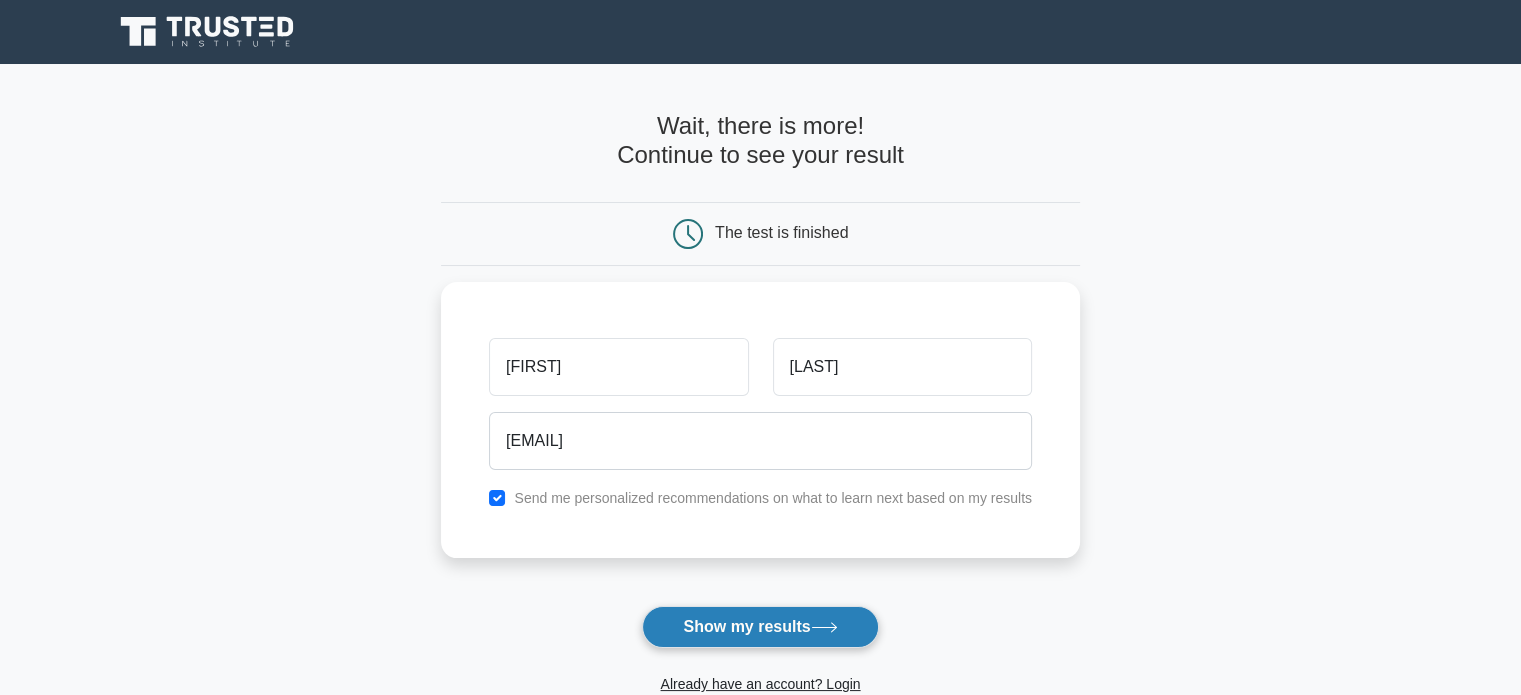click on "Show my results" at bounding box center (760, 627) 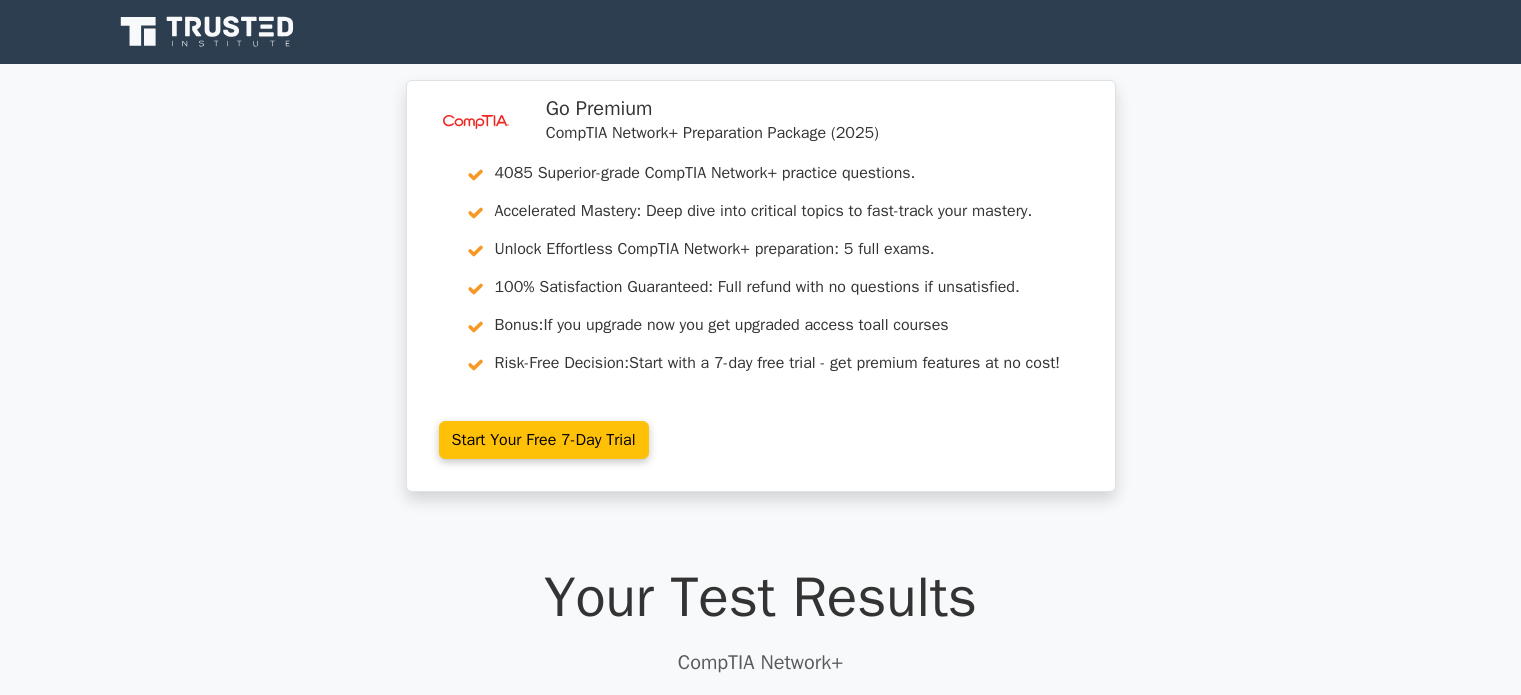 scroll, scrollTop: 0, scrollLeft: 0, axis: both 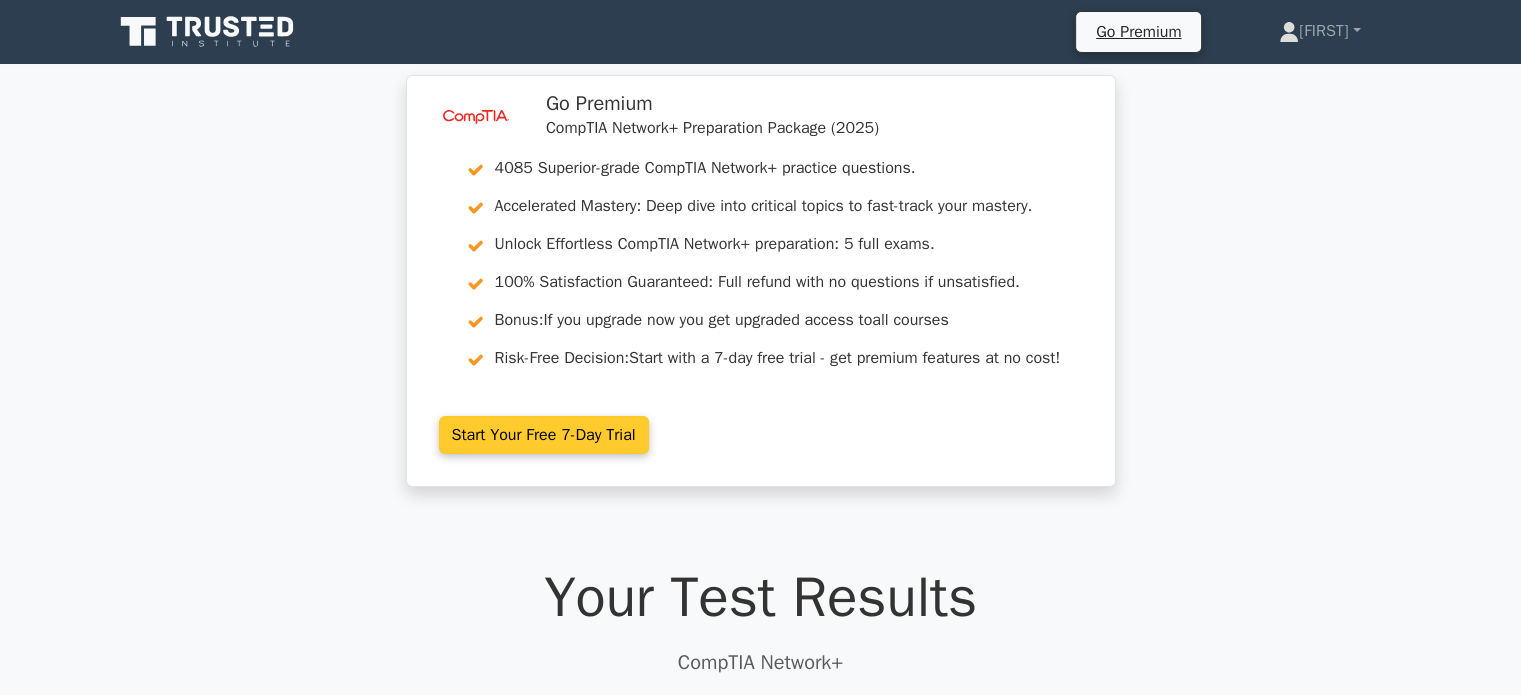 click on "Start Your Free 7-Day Trial" at bounding box center [544, 435] 